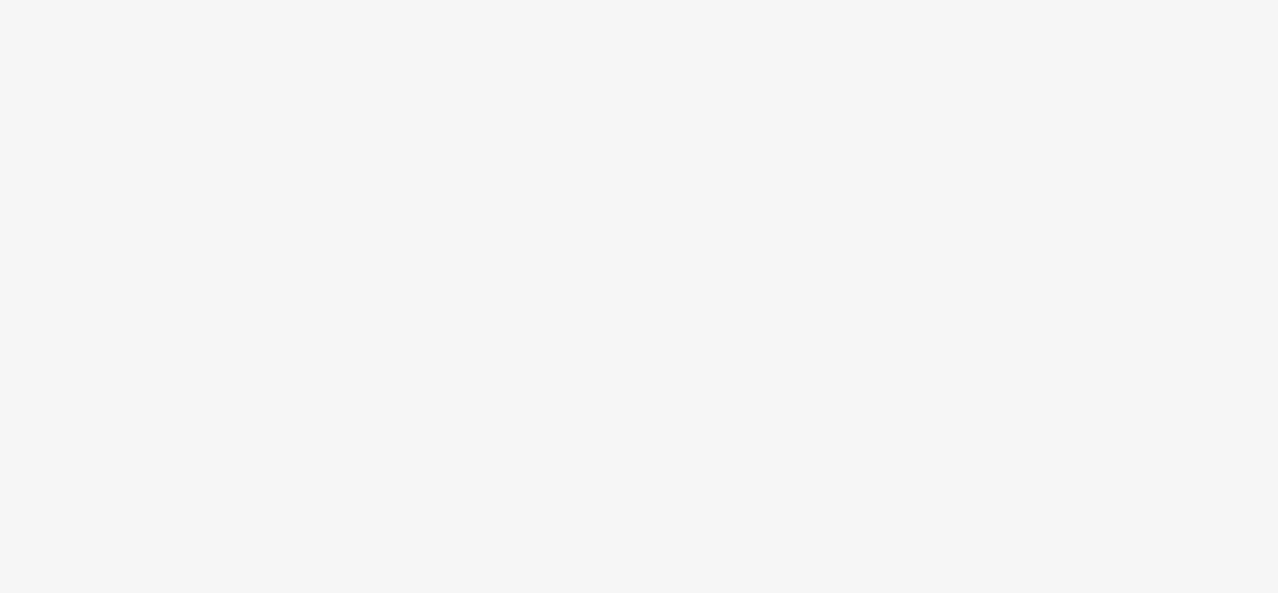 scroll, scrollTop: 0, scrollLeft: 0, axis: both 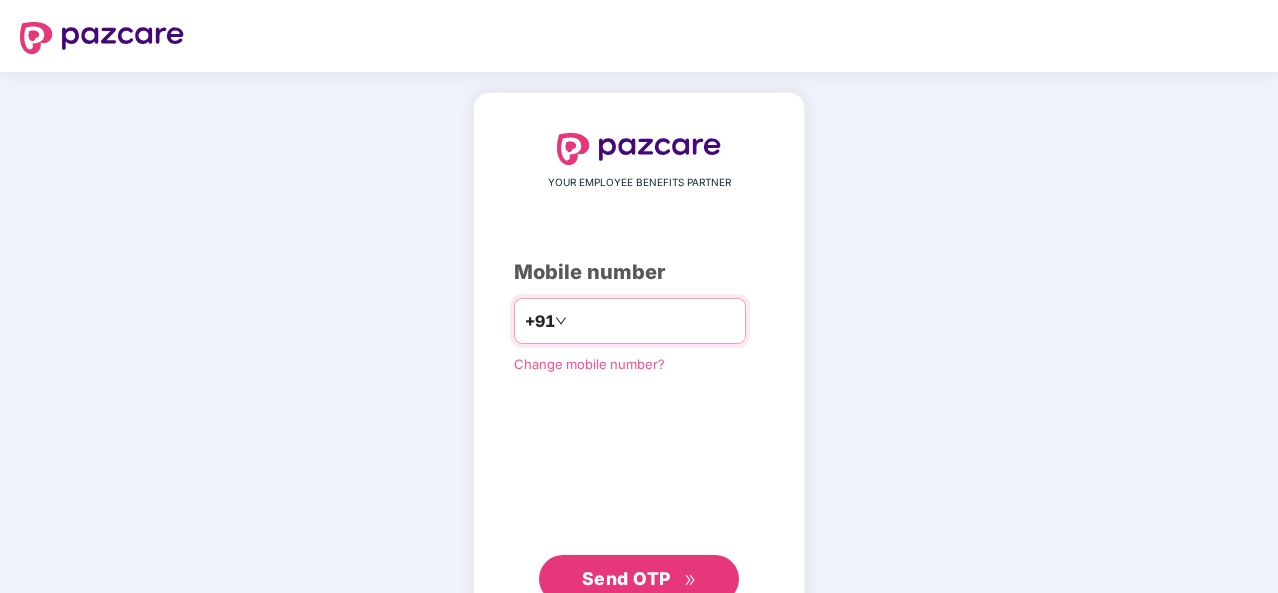click at bounding box center (653, 321) 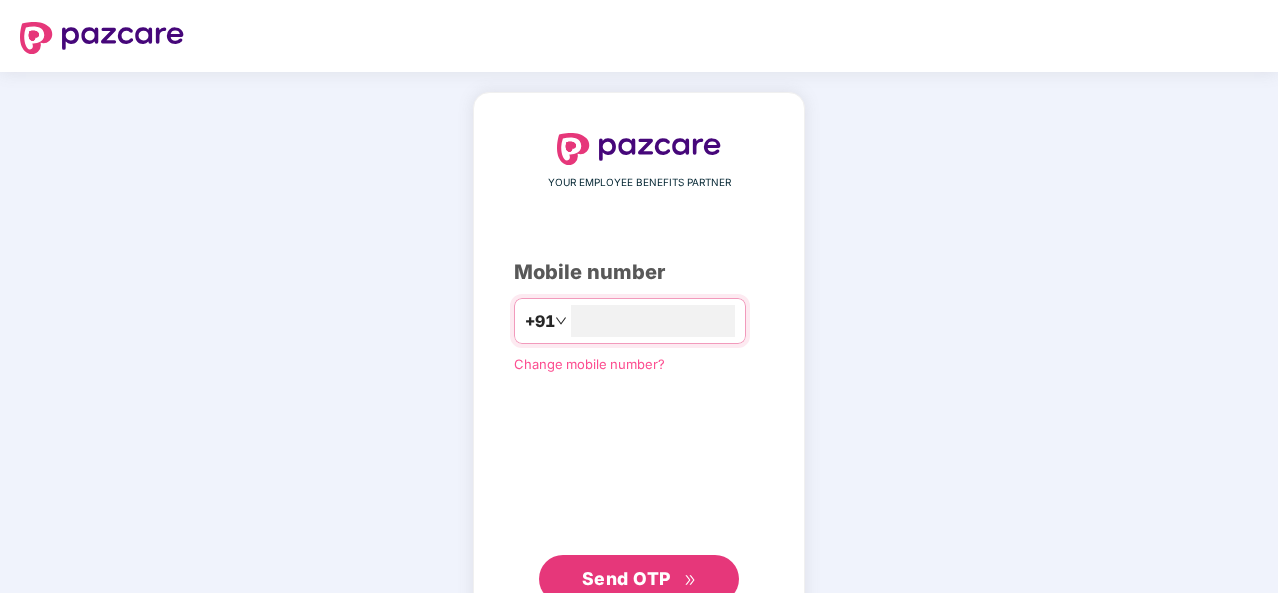 type on "**********" 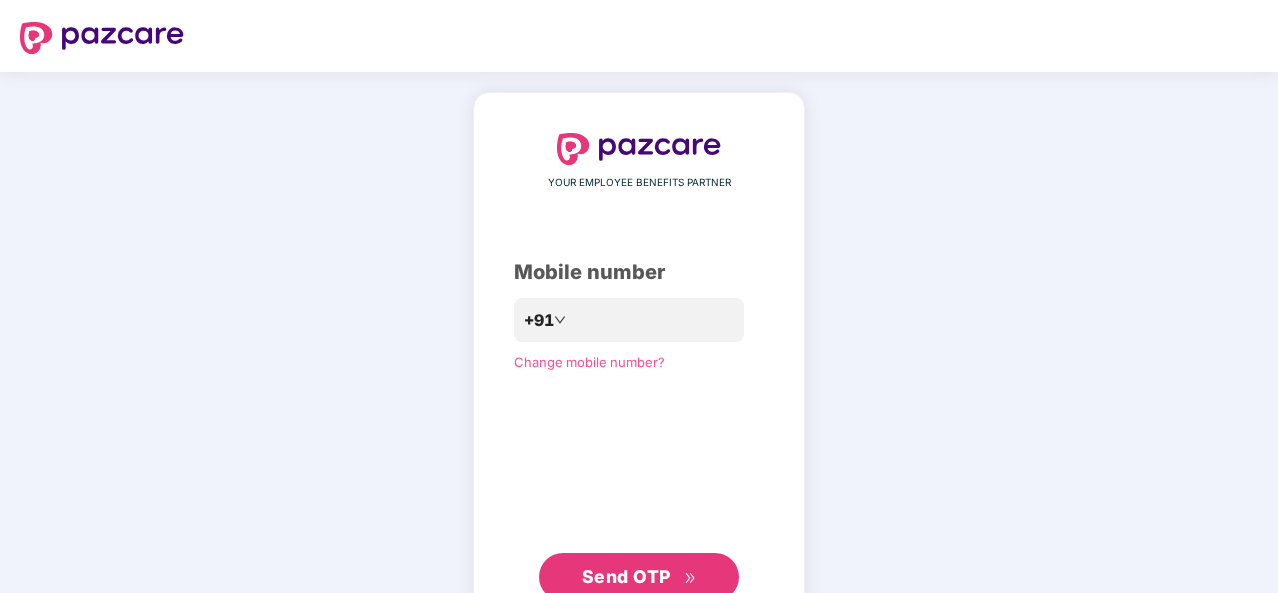 click on "Send OTP" at bounding box center [639, 577] 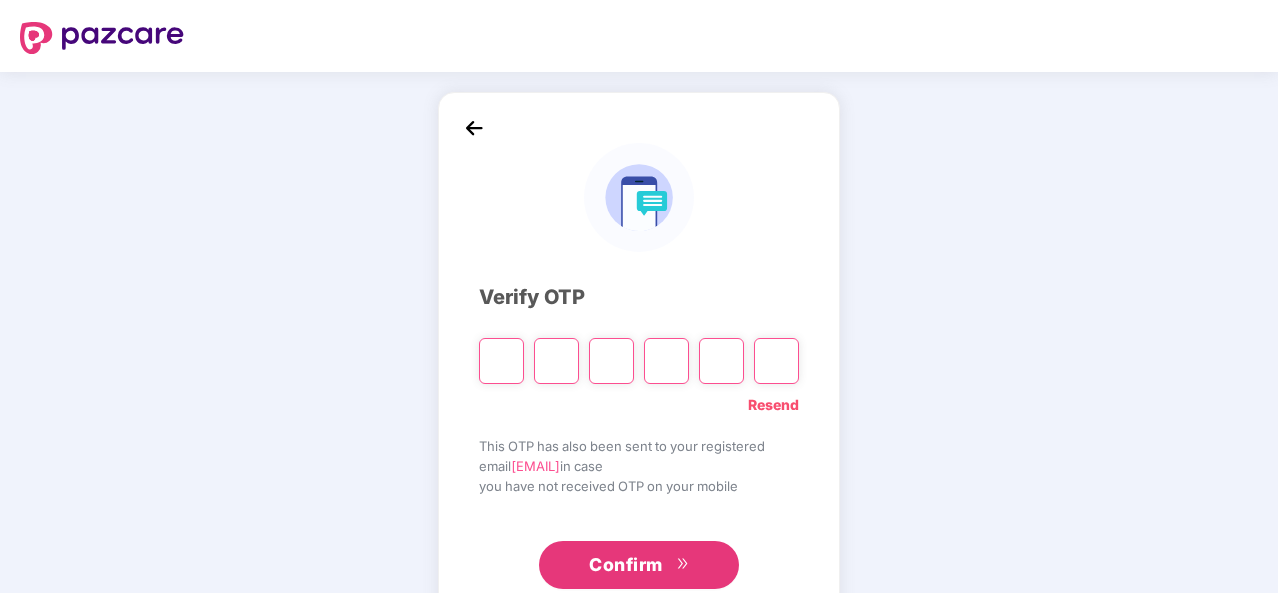 type on "*" 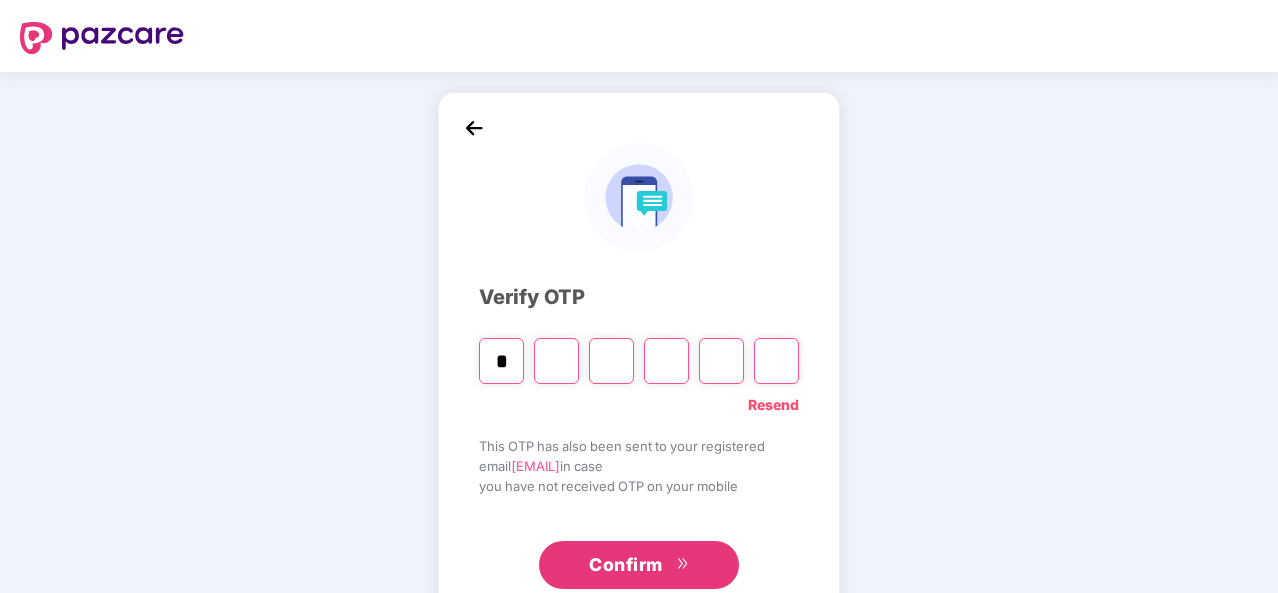 type on "*" 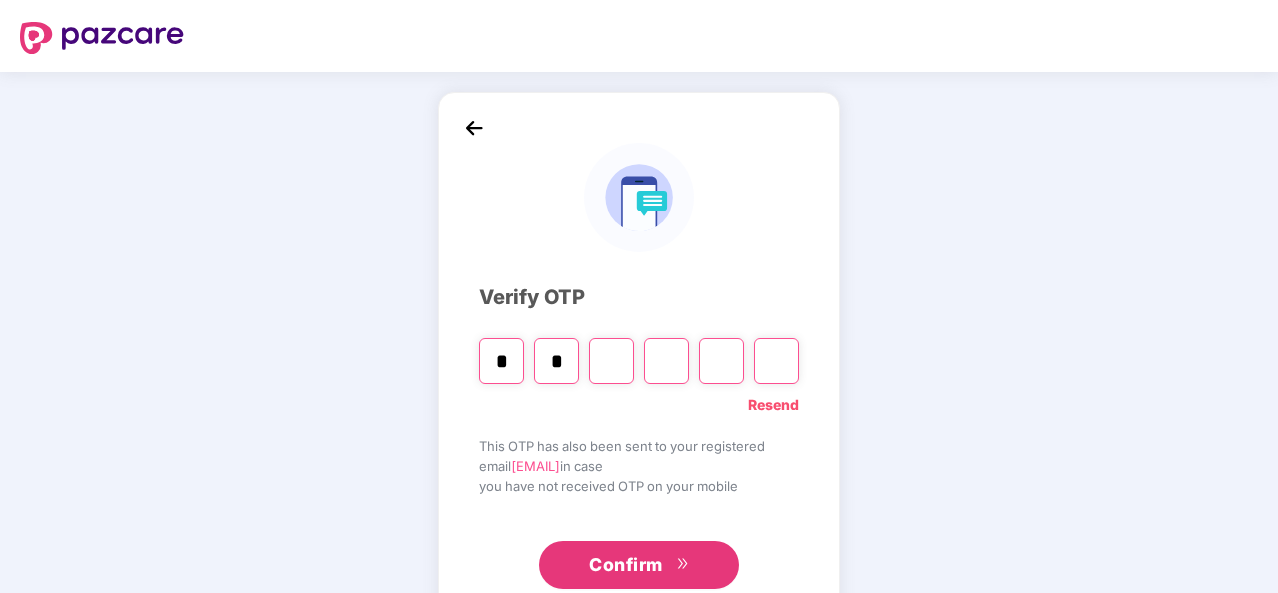 type on "*" 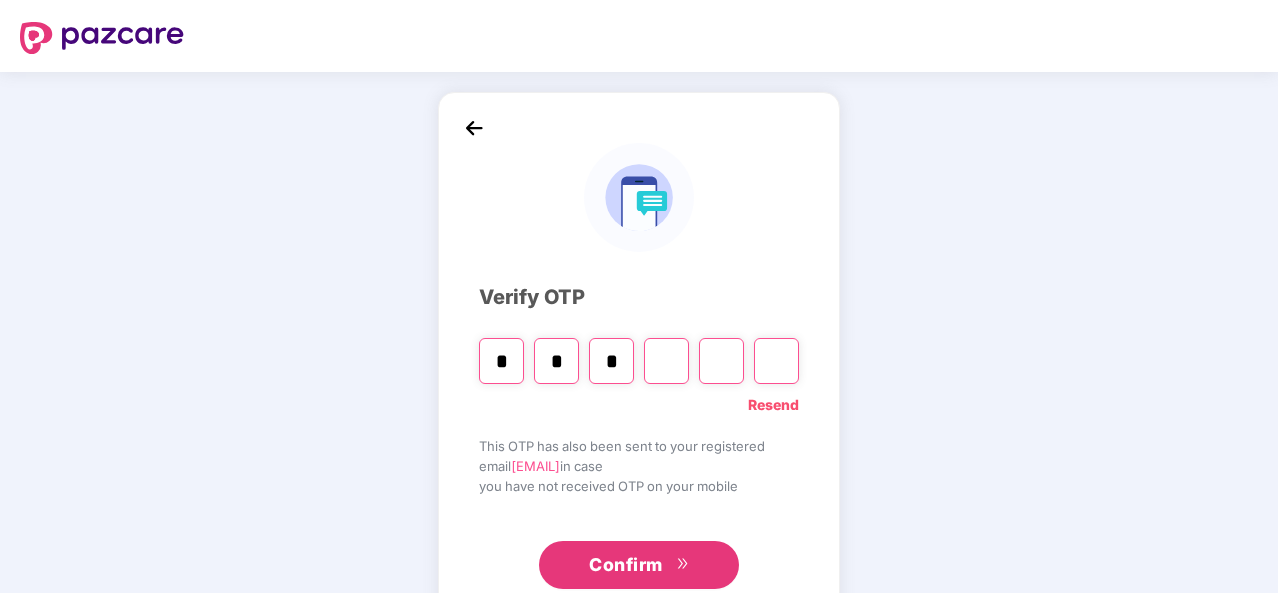 type on "*" 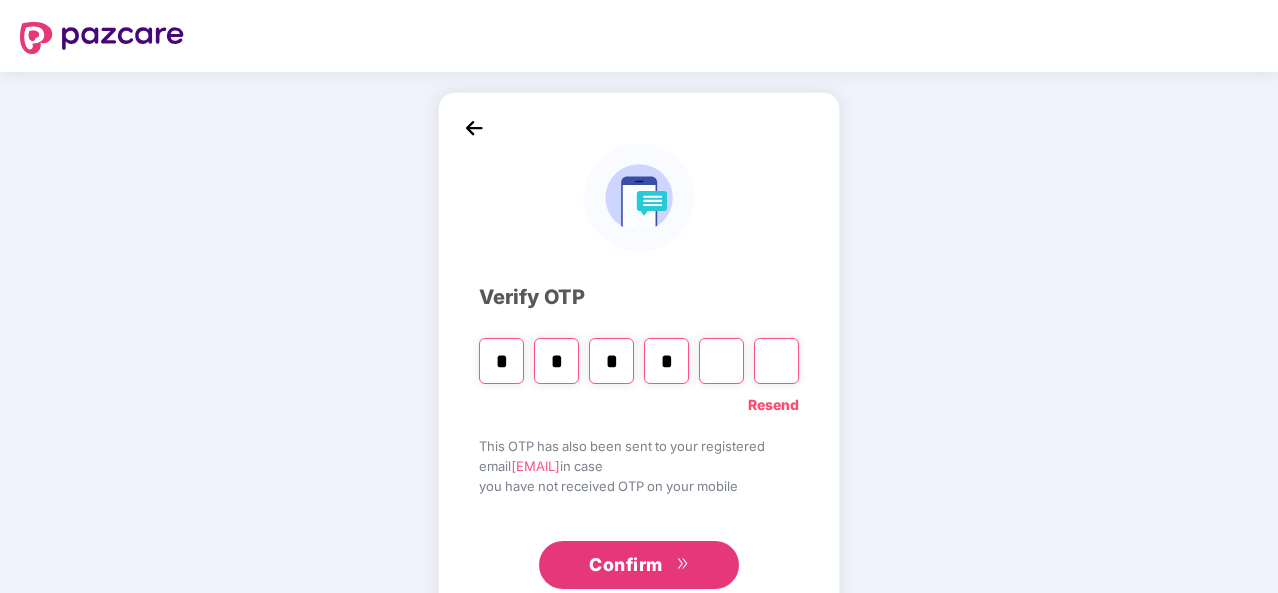 type on "*" 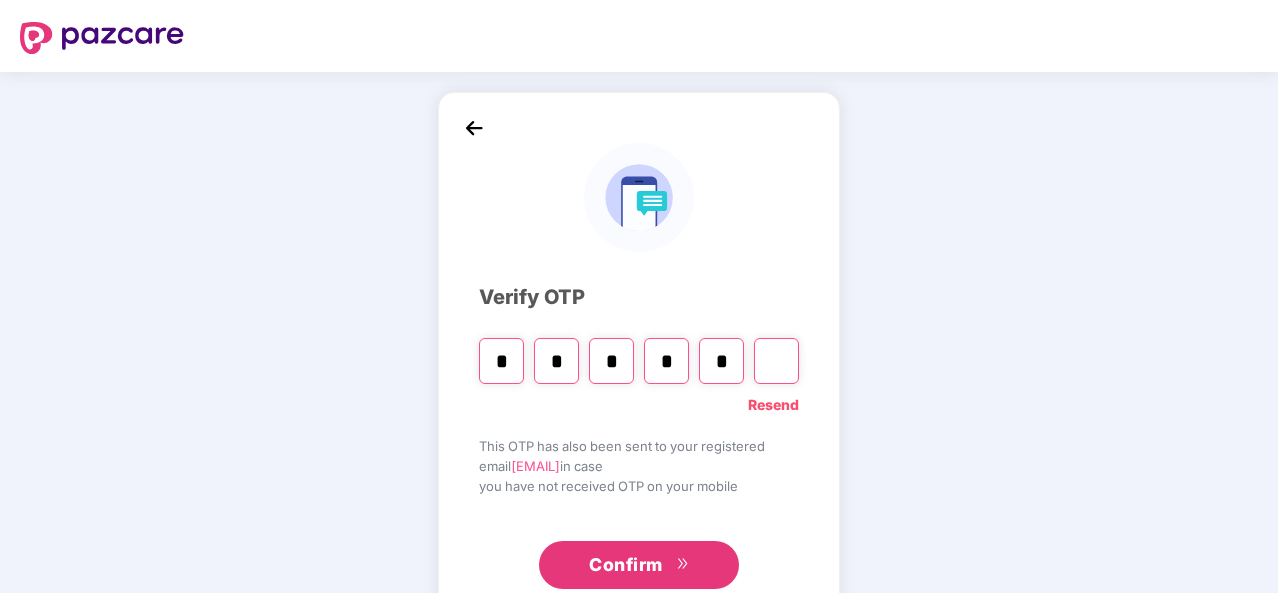type on "*" 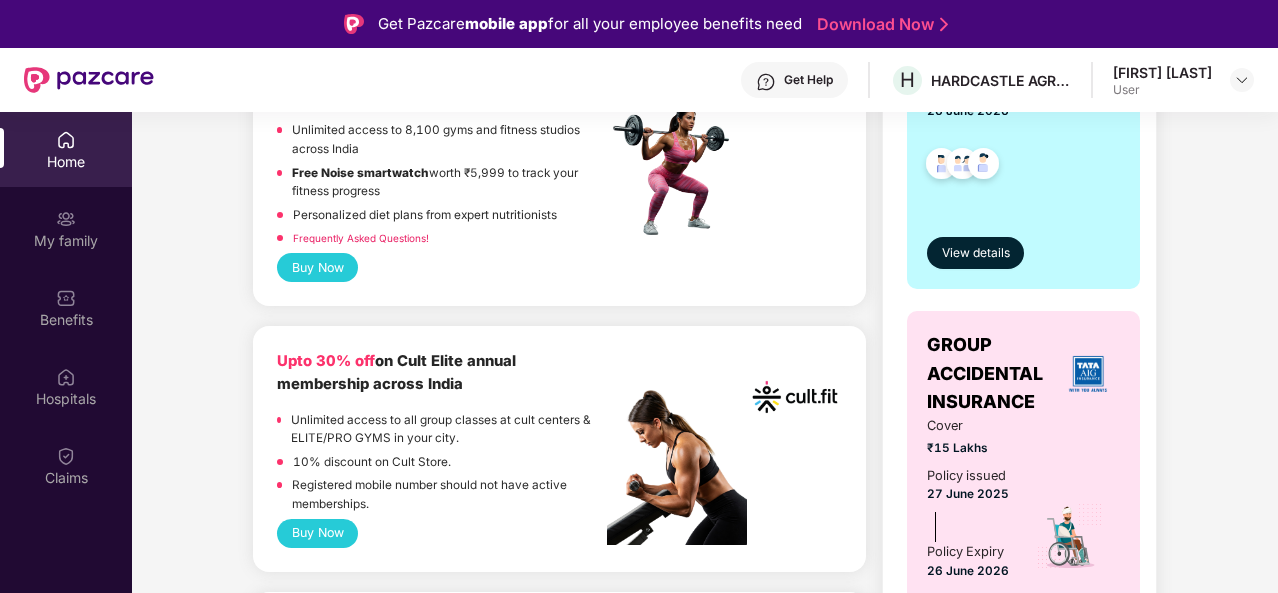 scroll, scrollTop: 601, scrollLeft: 0, axis: vertical 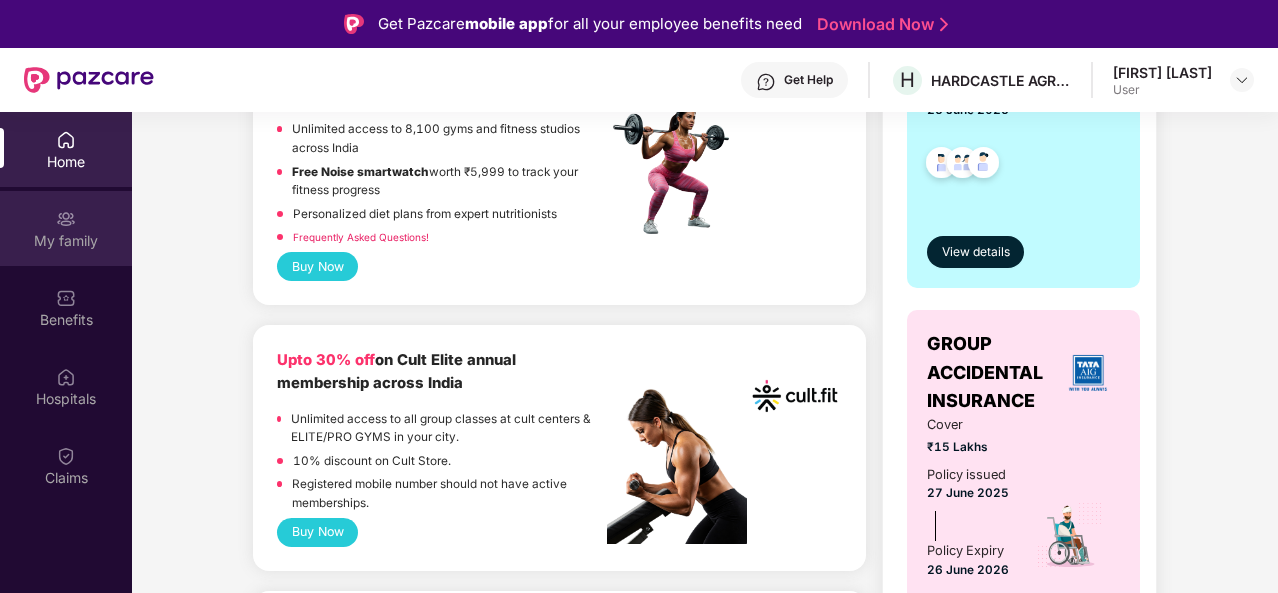 click on "My family" at bounding box center [66, 228] 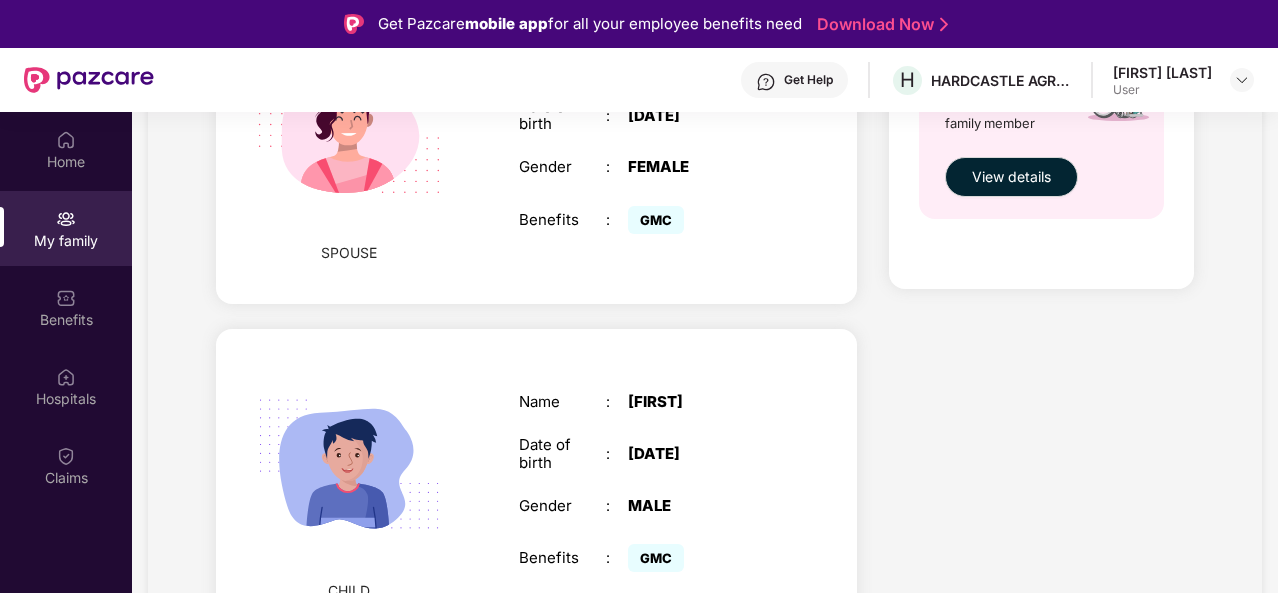 scroll, scrollTop: 954, scrollLeft: 0, axis: vertical 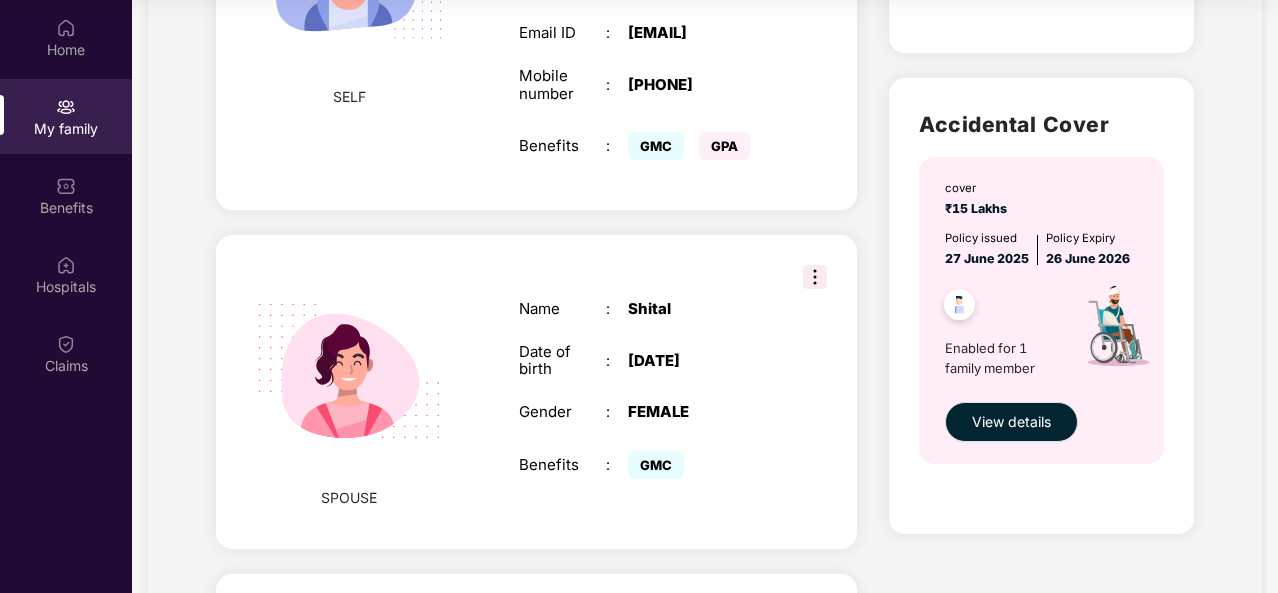 click on "View details" at bounding box center (1011, 422) 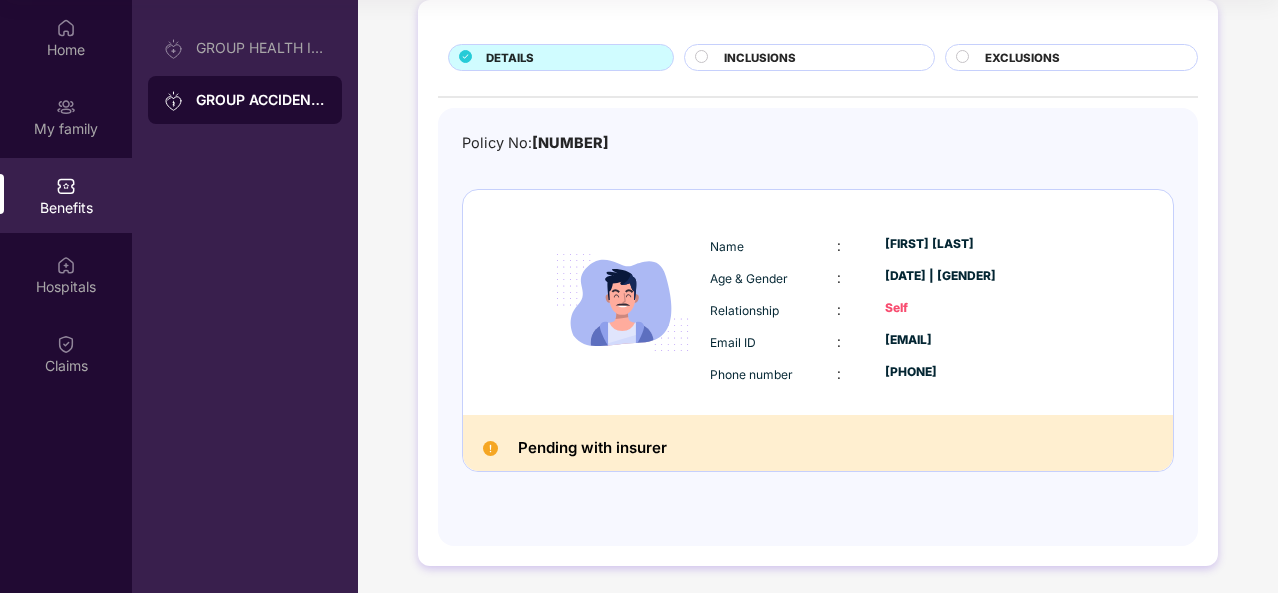 scroll, scrollTop: 106, scrollLeft: 0, axis: vertical 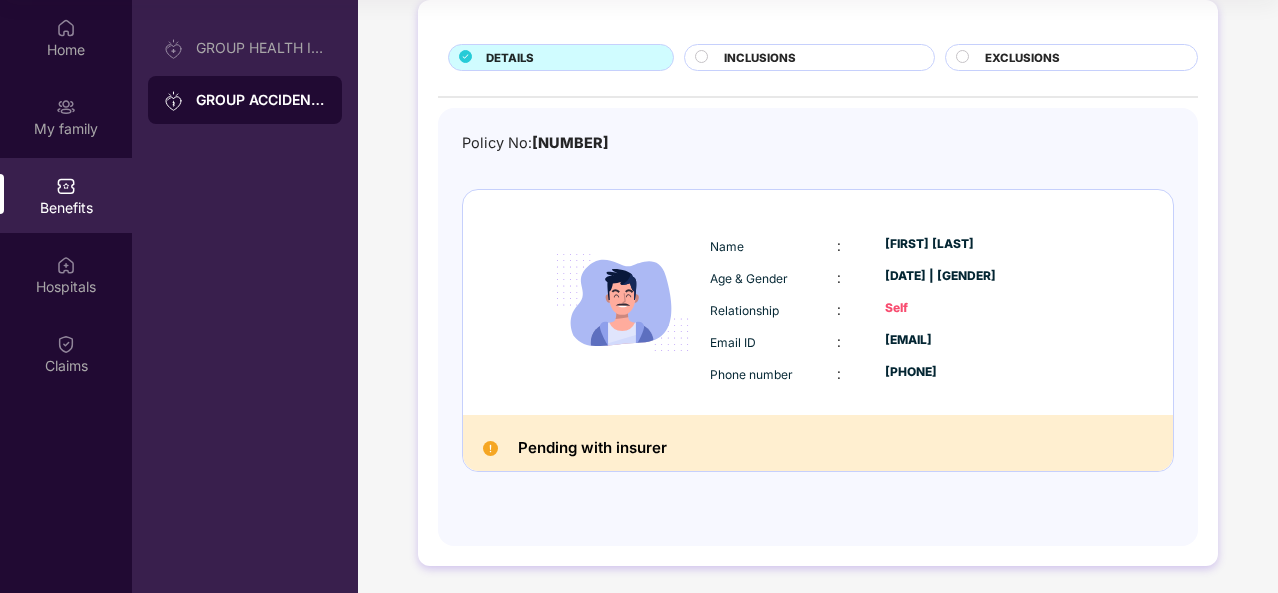 click on "INCLUSIONS" at bounding box center [760, 58] 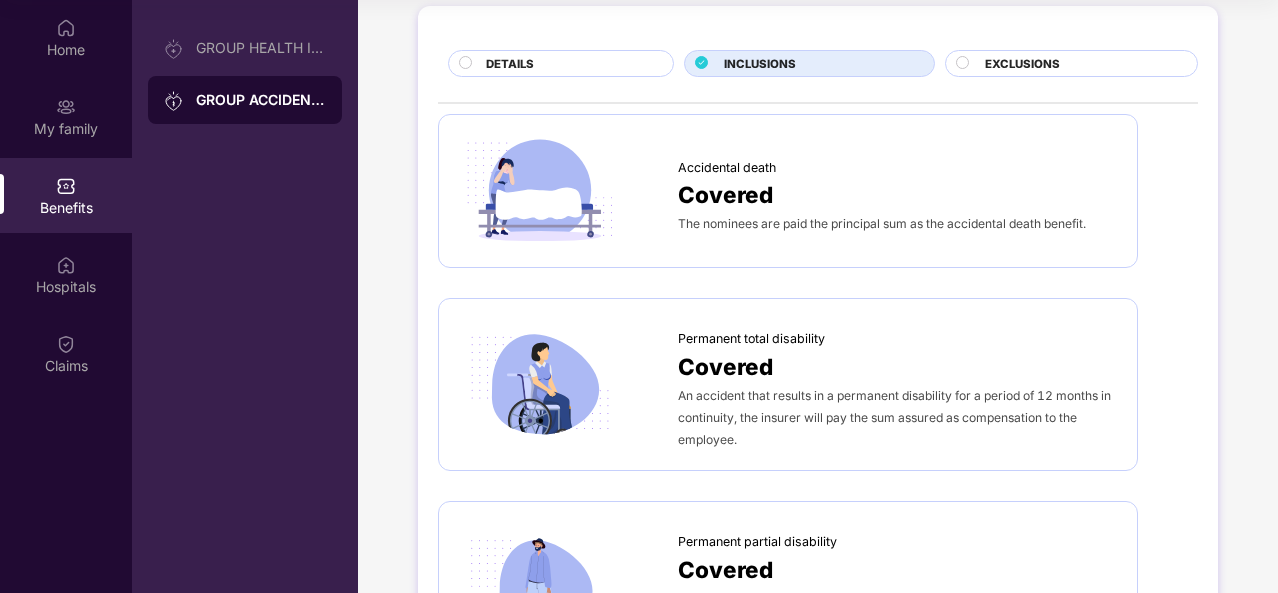 scroll, scrollTop: 96, scrollLeft: 0, axis: vertical 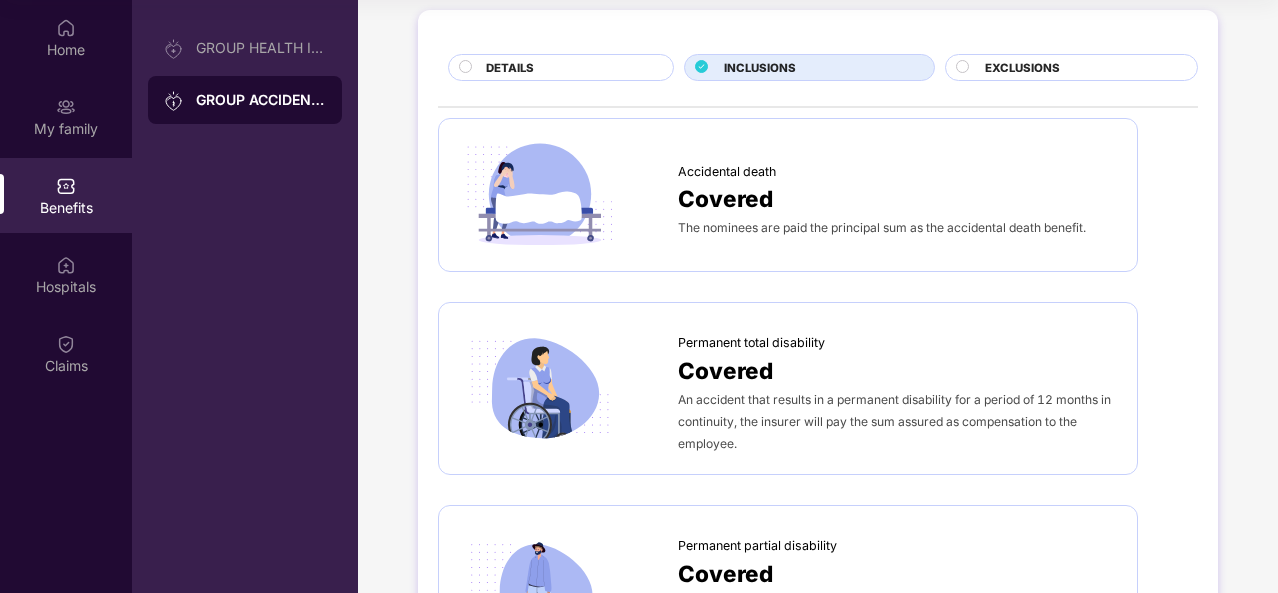 click on "EXCLUSIONS" at bounding box center [1081, 69] 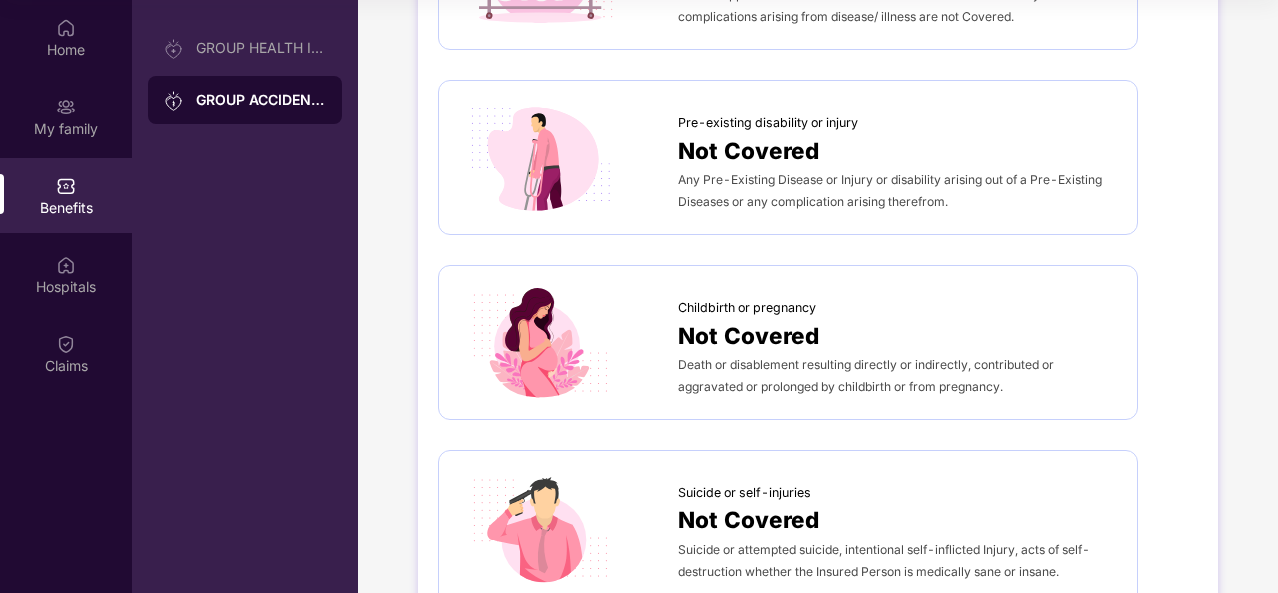scroll, scrollTop: 0, scrollLeft: 0, axis: both 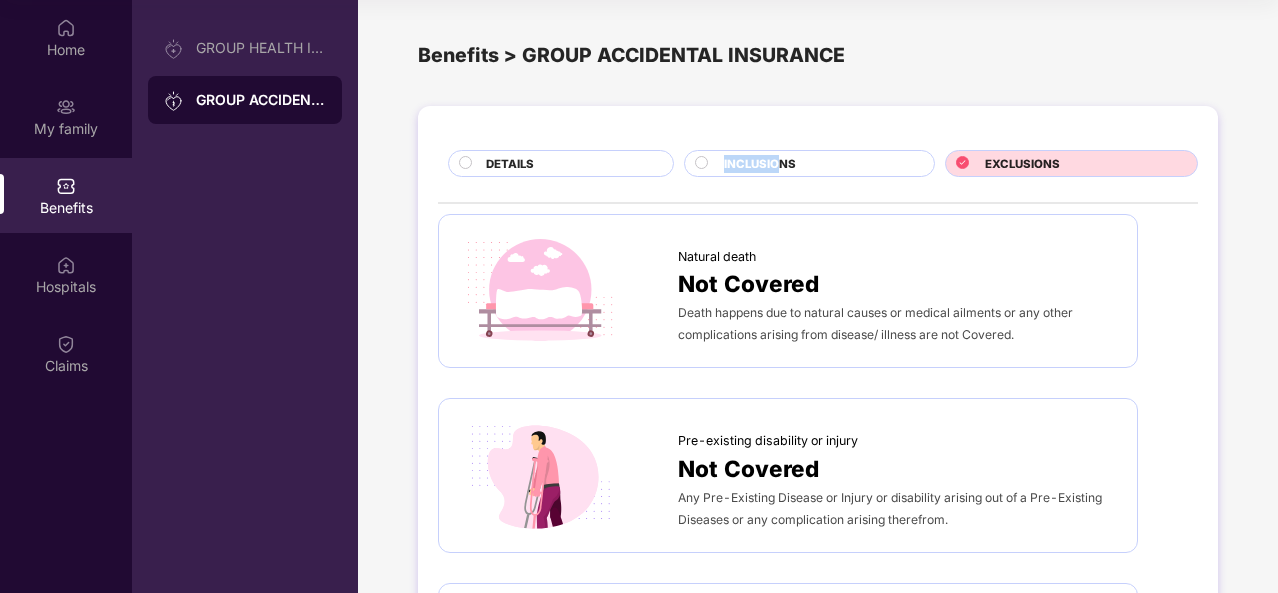 drag, startPoint x: 794, startPoint y: 144, endPoint x: 780, endPoint y: 157, distance: 19.104973 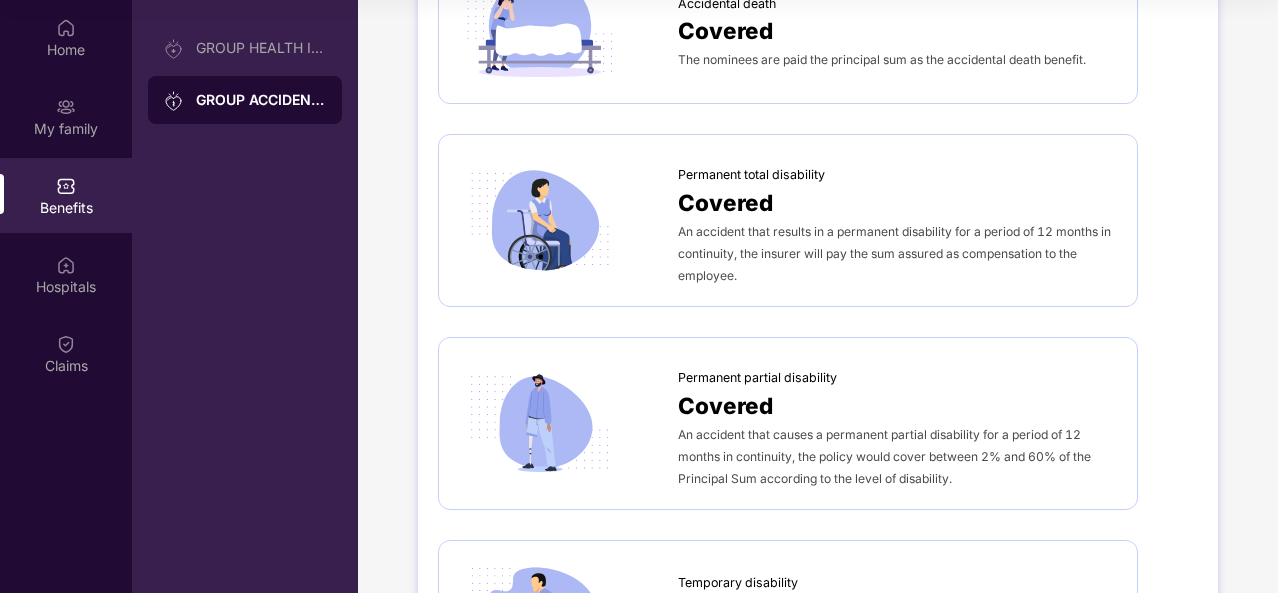 scroll, scrollTop: 201, scrollLeft: 0, axis: vertical 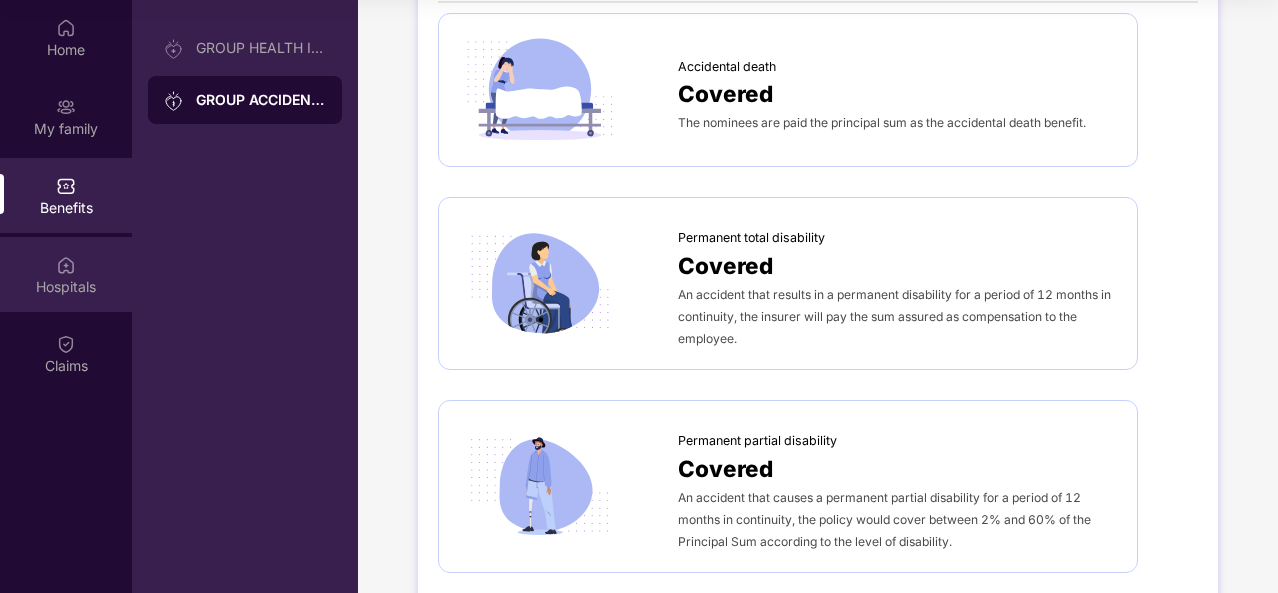 click on "Hospitals" at bounding box center (66, 274) 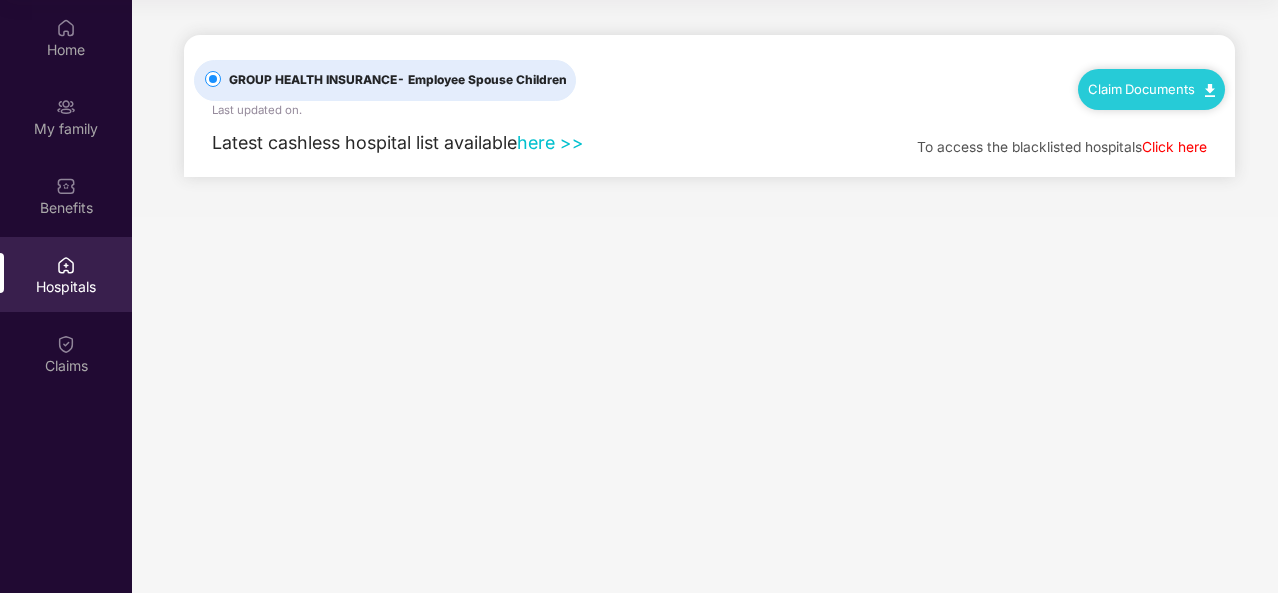 click on "here >>" at bounding box center [550, 142] 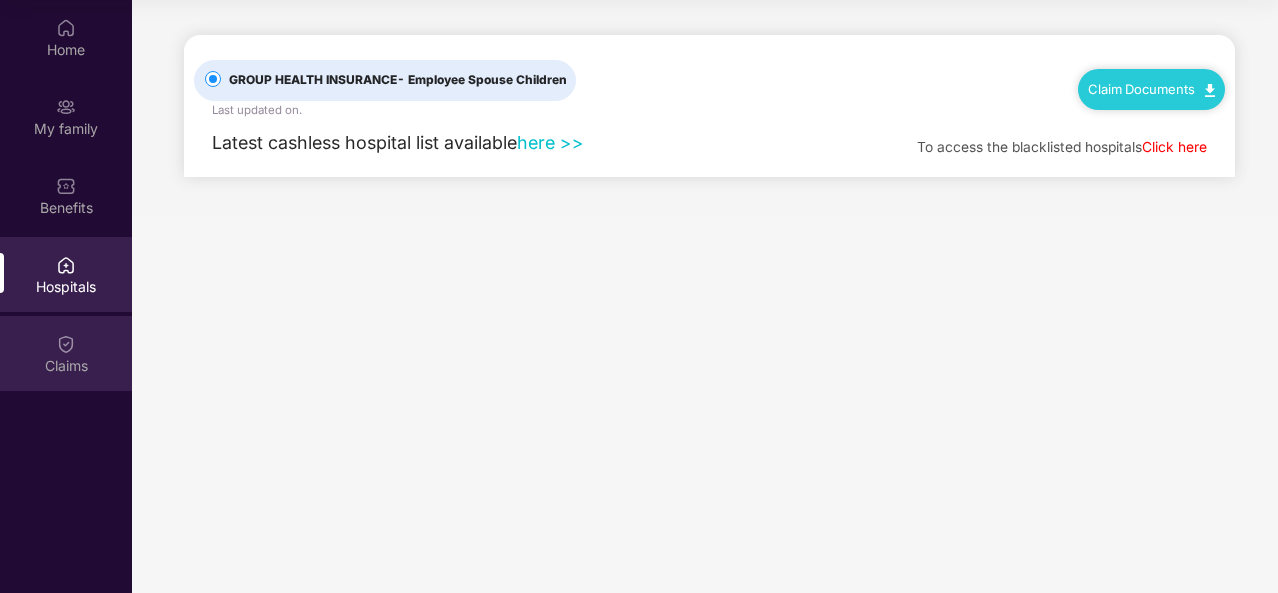 click at bounding box center [66, 344] 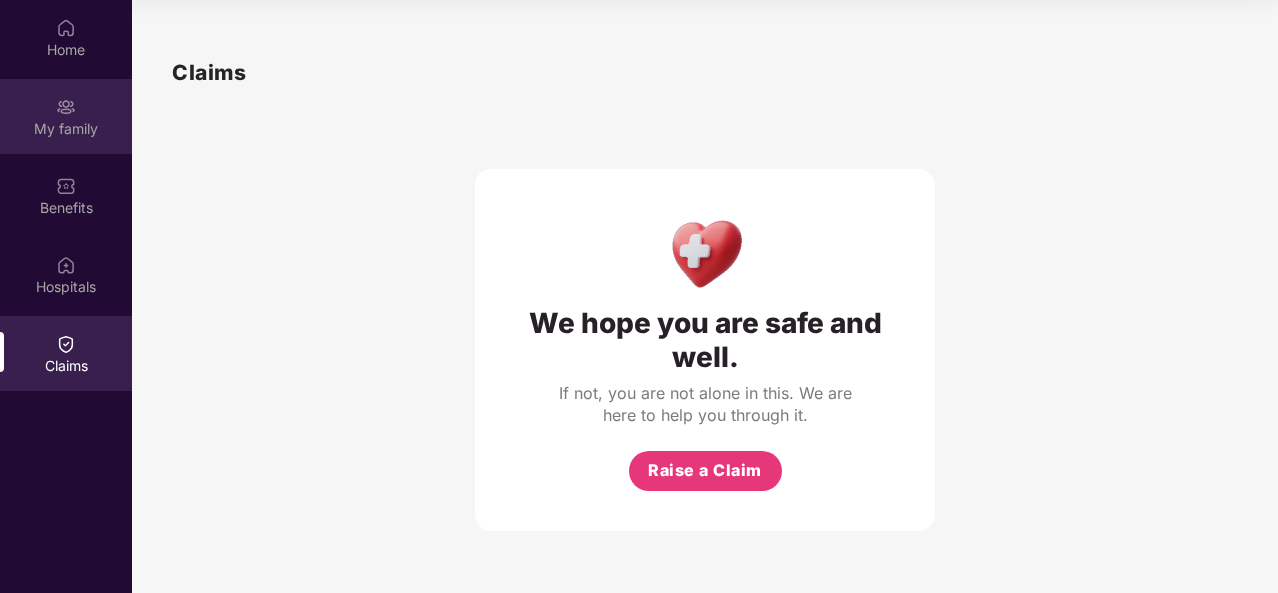 click at bounding box center [66, 107] 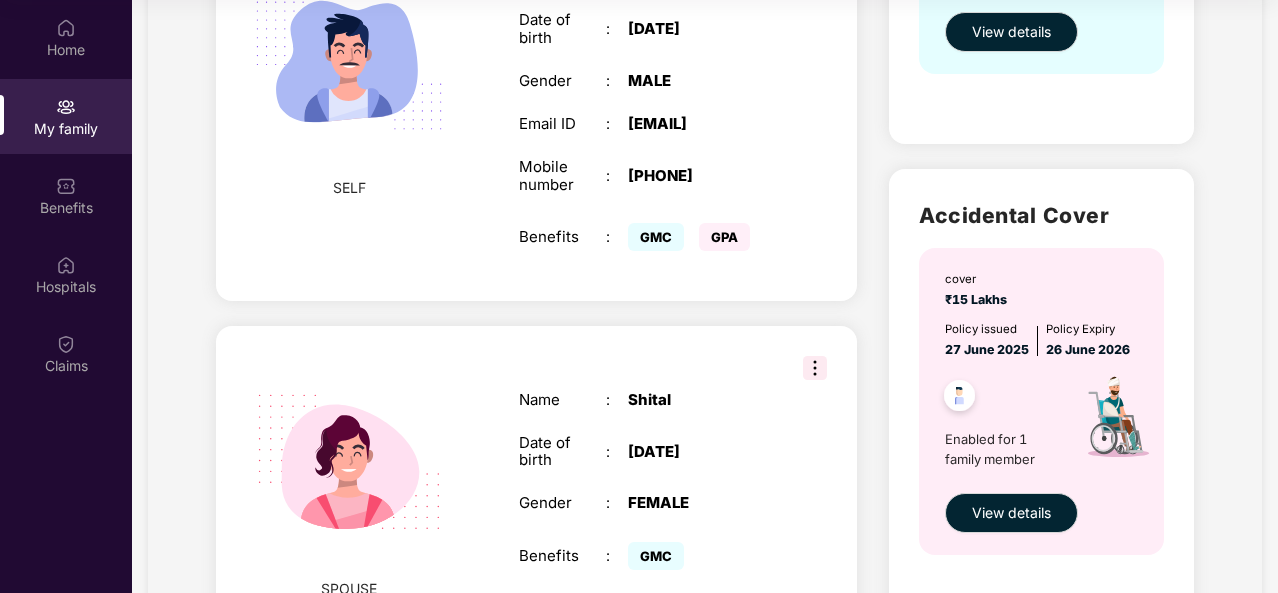 scroll, scrollTop: 454, scrollLeft: 0, axis: vertical 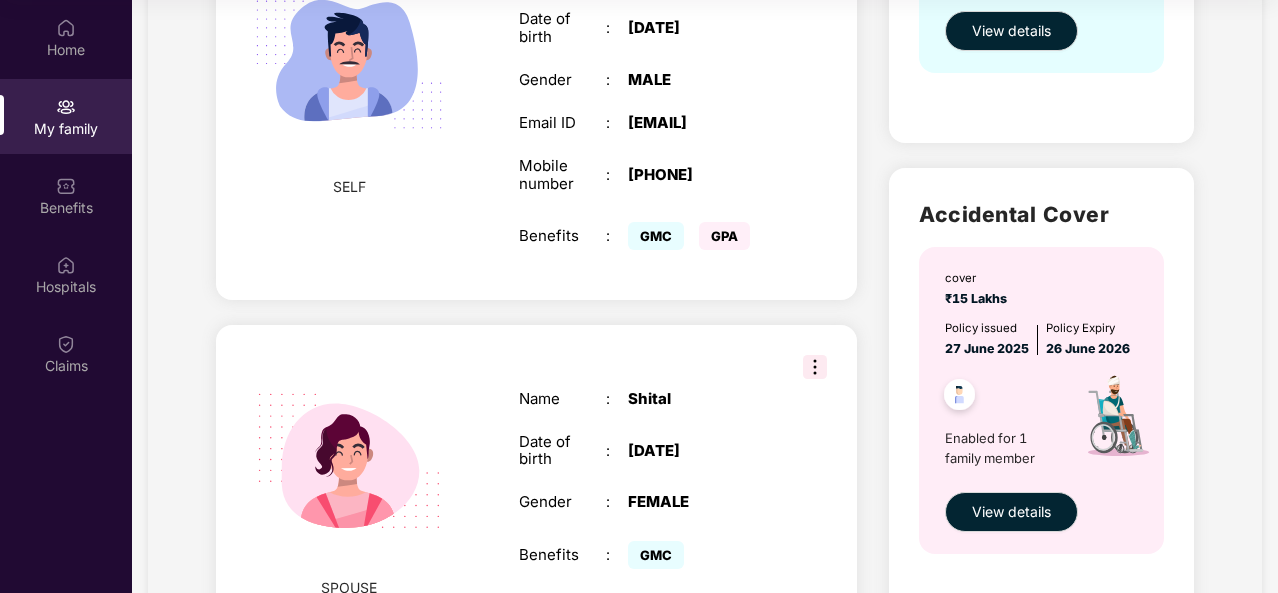 click at bounding box center (815, 367) 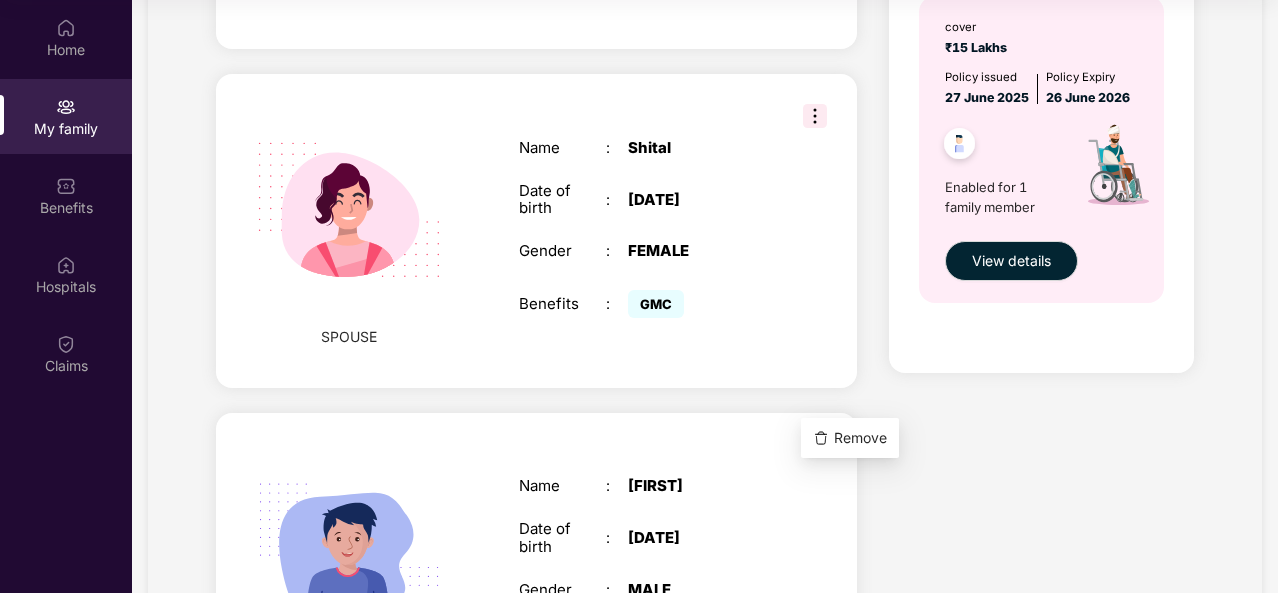 scroll, scrollTop: 954, scrollLeft: 0, axis: vertical 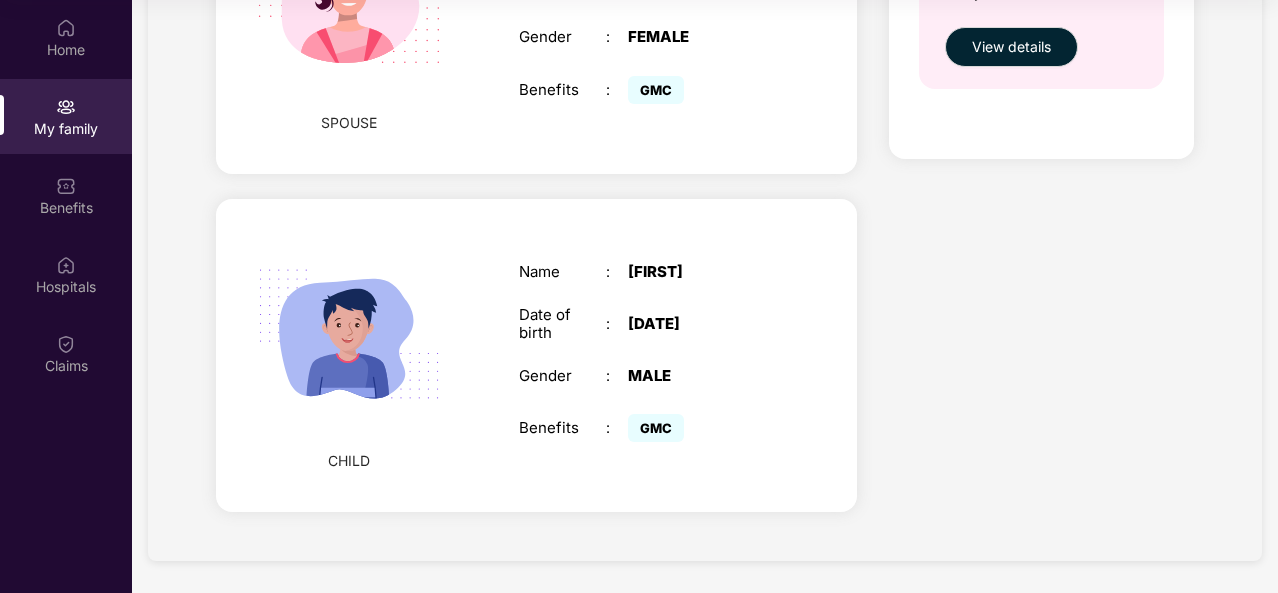 click on "Health Cover cover ₹5 Lakhs Policy issued [DATE] Policy Expiry [DATE] Enabled for 3 family members View details Accidental Cover cover ₹15 Lakhs Policy issued [DATE] Policy Expiry [DATE] Enabled for 1 family member View details" at bounding box center (1041, -129) 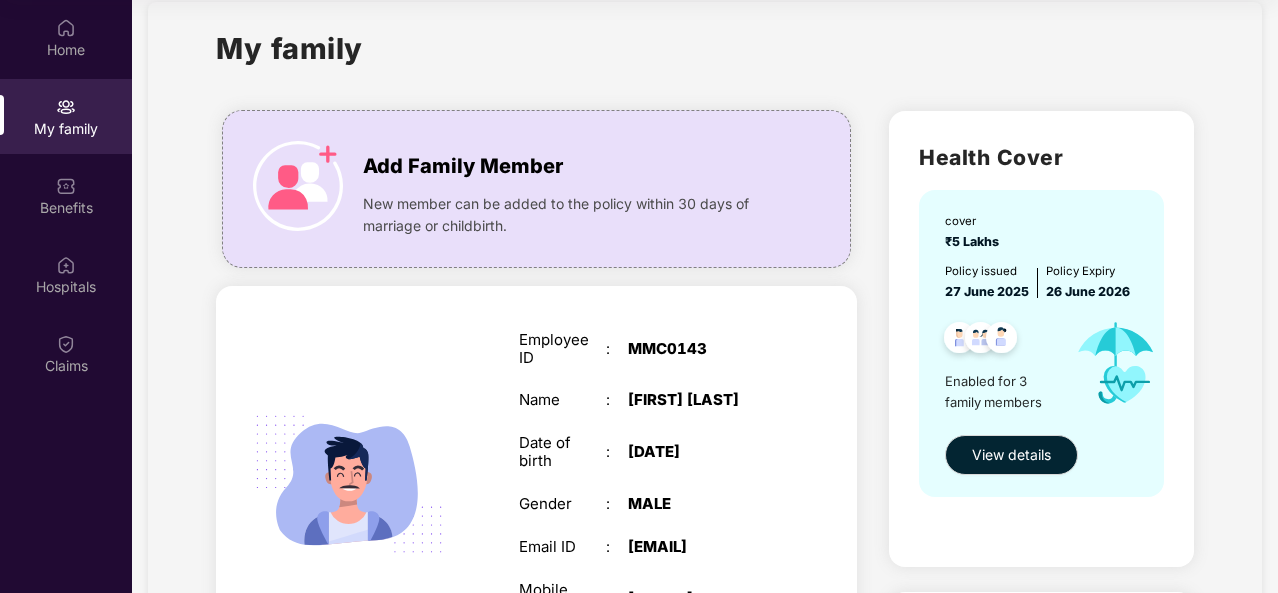 scroll, scrollTop: 29, scrollLeft: 0, axis: vertical 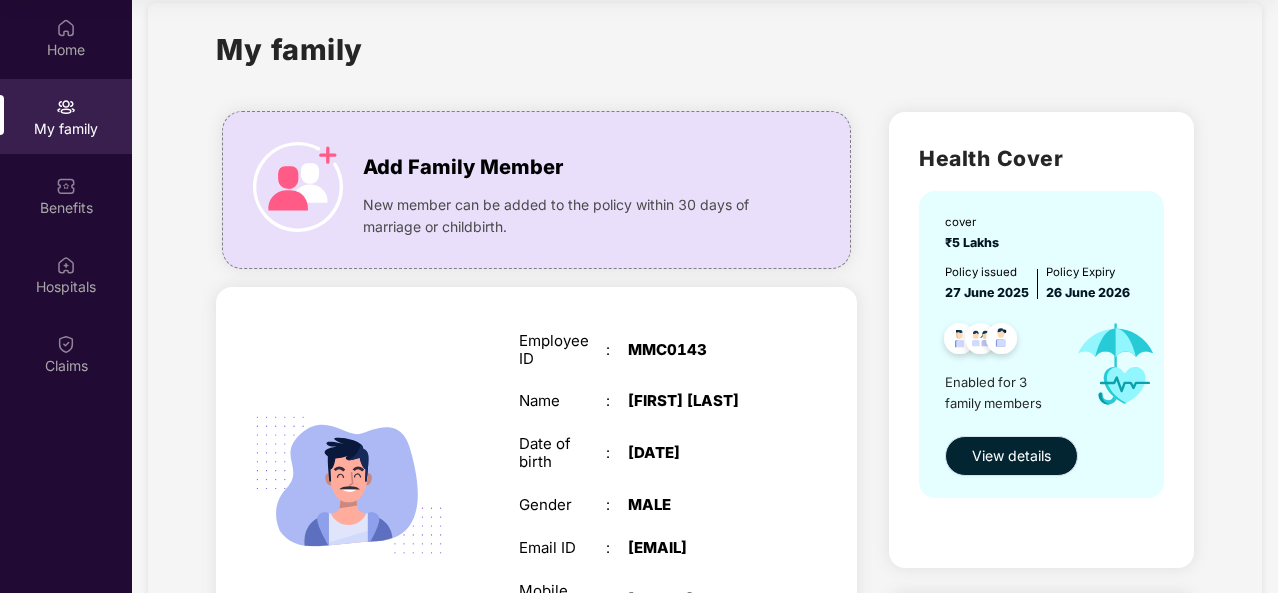 click on "View details" at bounding box center (1011, 456) 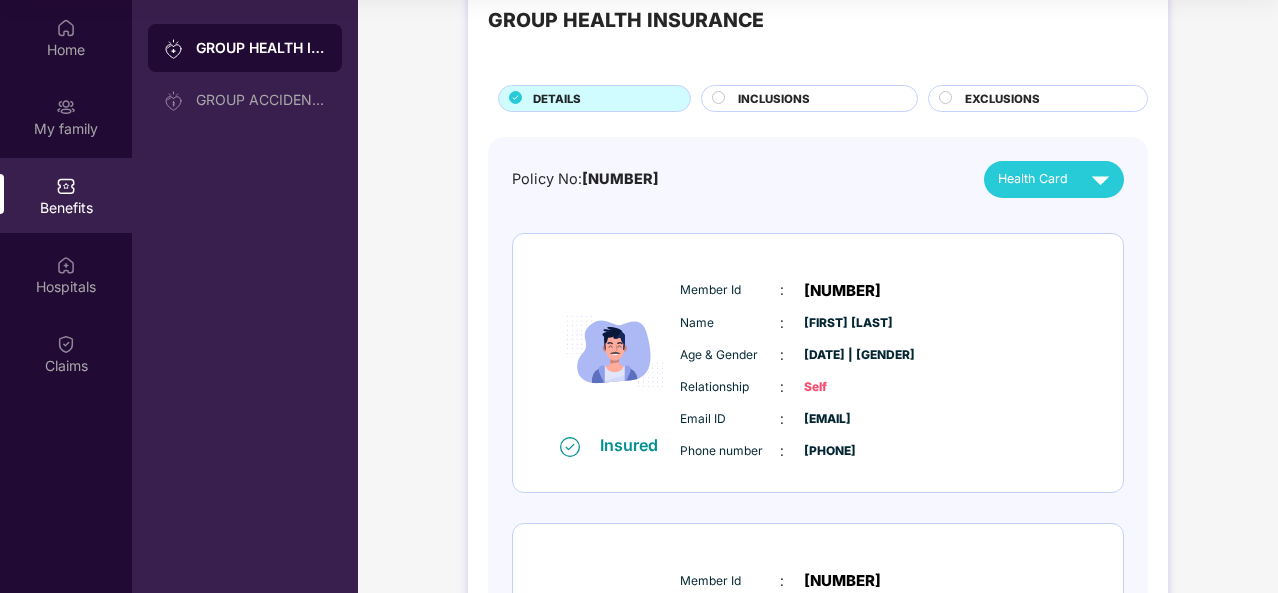 scroll, scrollTop: 0, scrollLeft: 0, axis: both 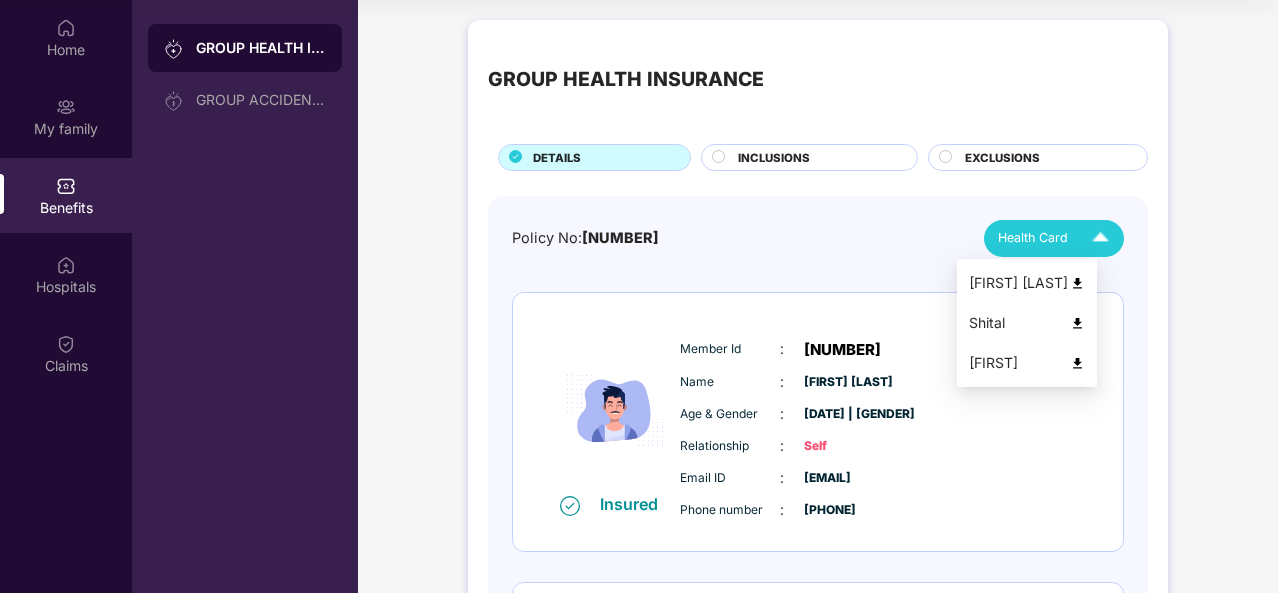 click at bounding box center [1077, 283] 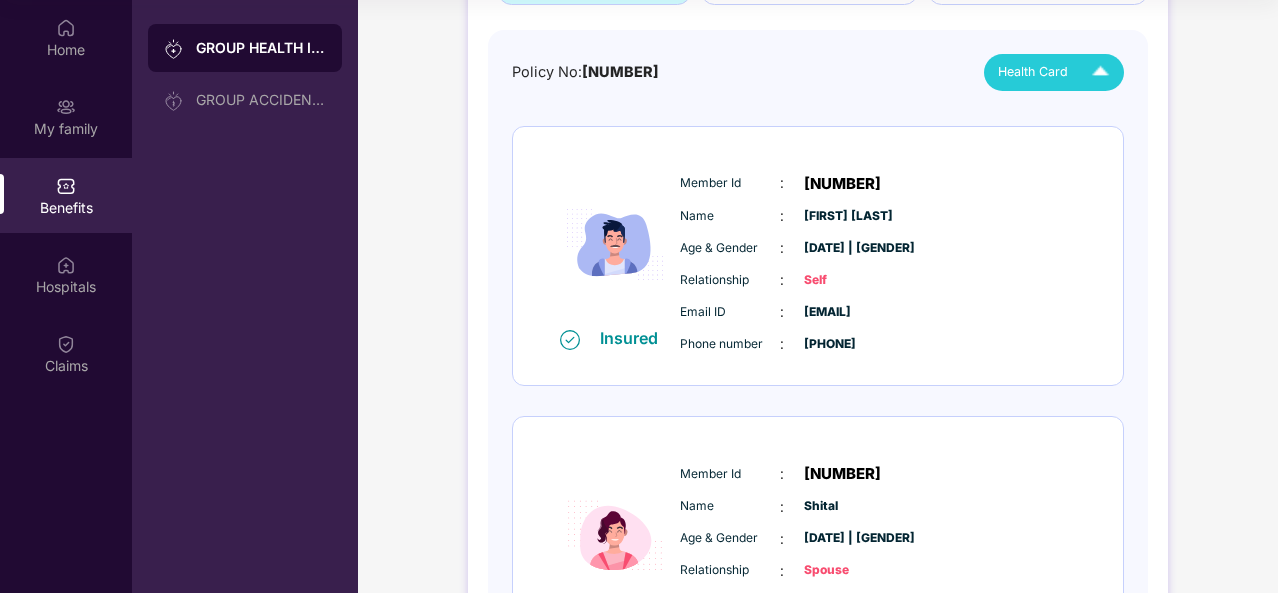 scroll, scrollTop: 167, scrollLeft: 0, axis: vertical 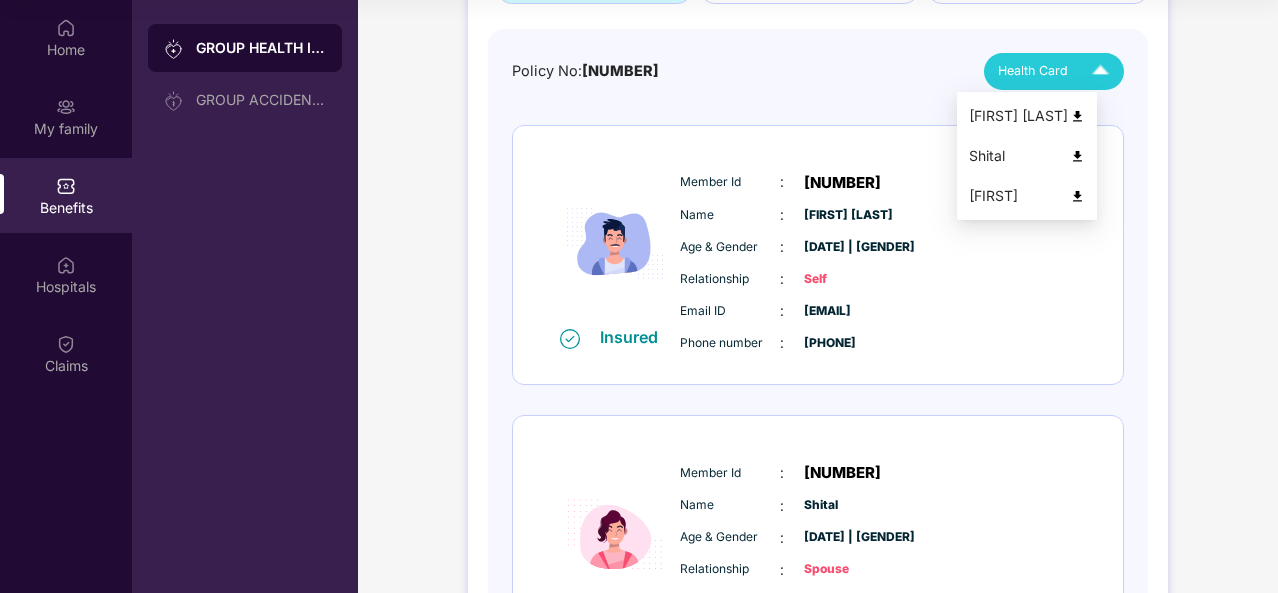 click at bounding box center [1077, 156] 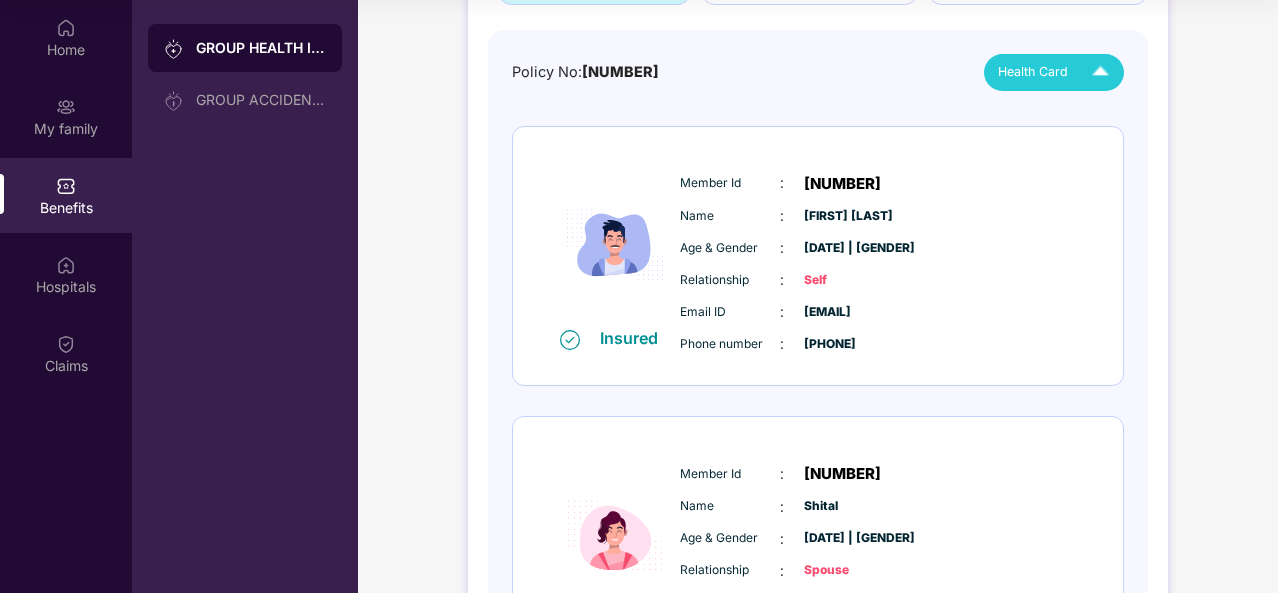 scroll, scrollTop: 165, scrollLeft: 0, axis: vertical 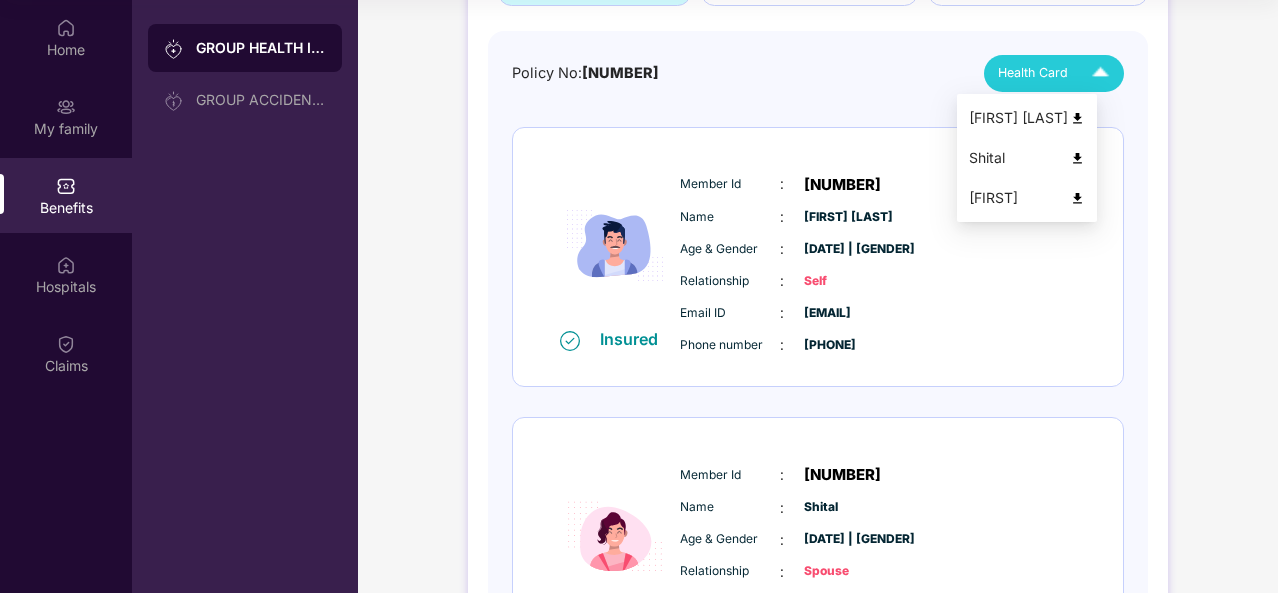 click at bounding box center (1077, 198) 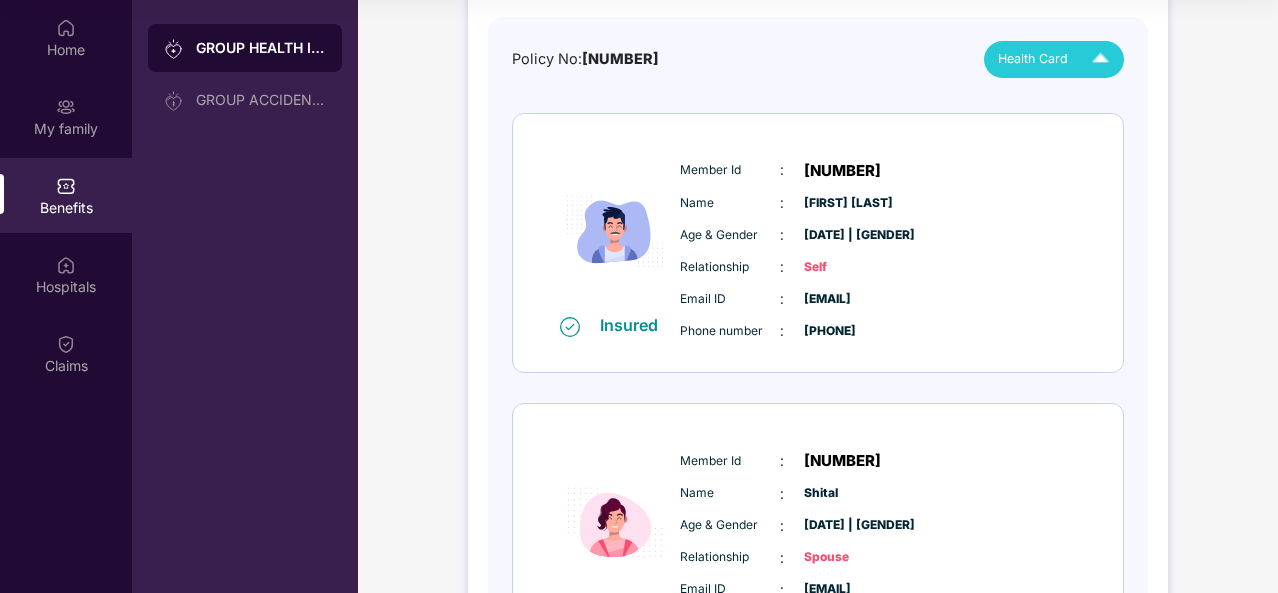 scroll, scrollTop: 0, scrollLeft: 0, axis: both 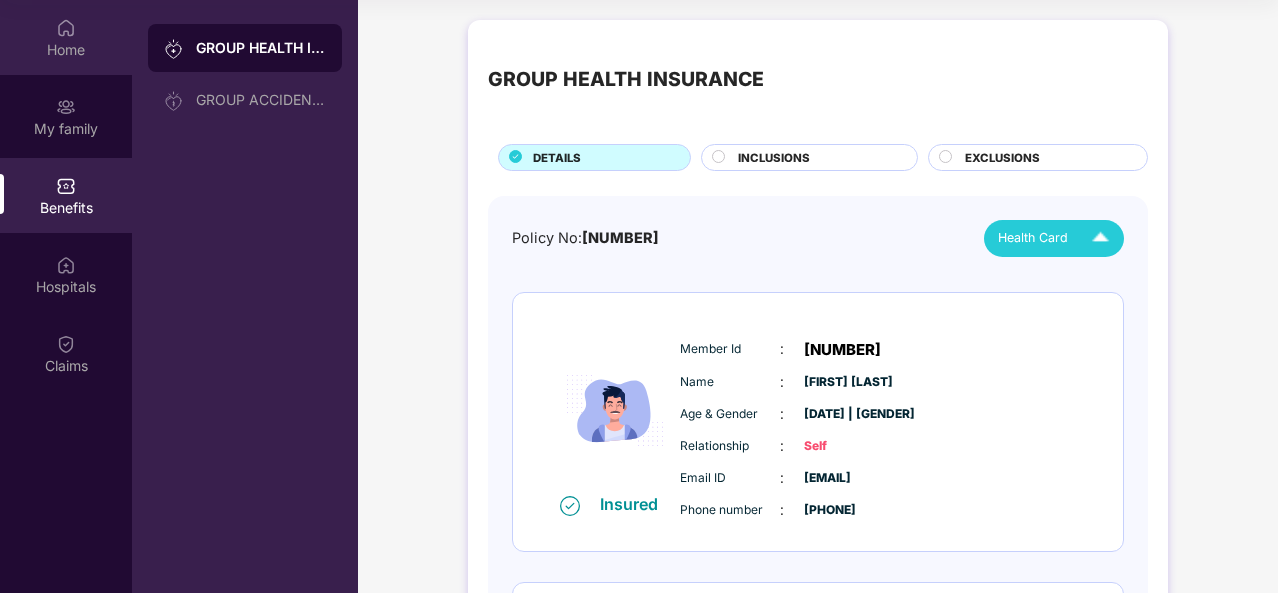 click on "Home" at bounding box center (66, 50) 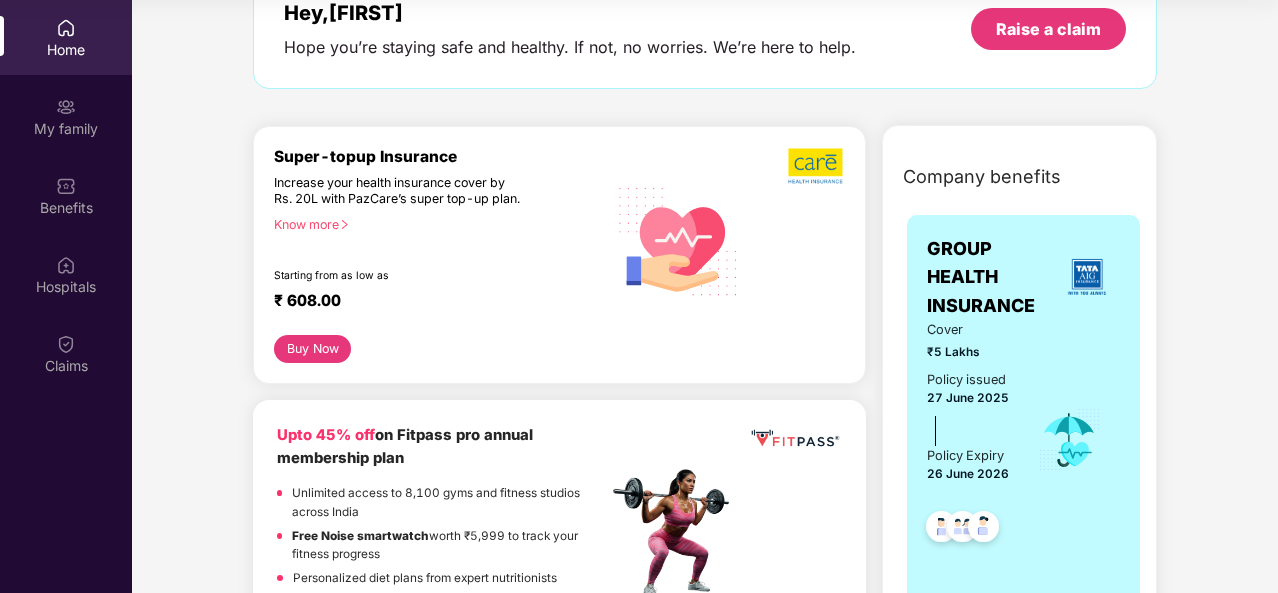 scroll, scrollTop: 124, scrollLeft: 0, axis: vertical 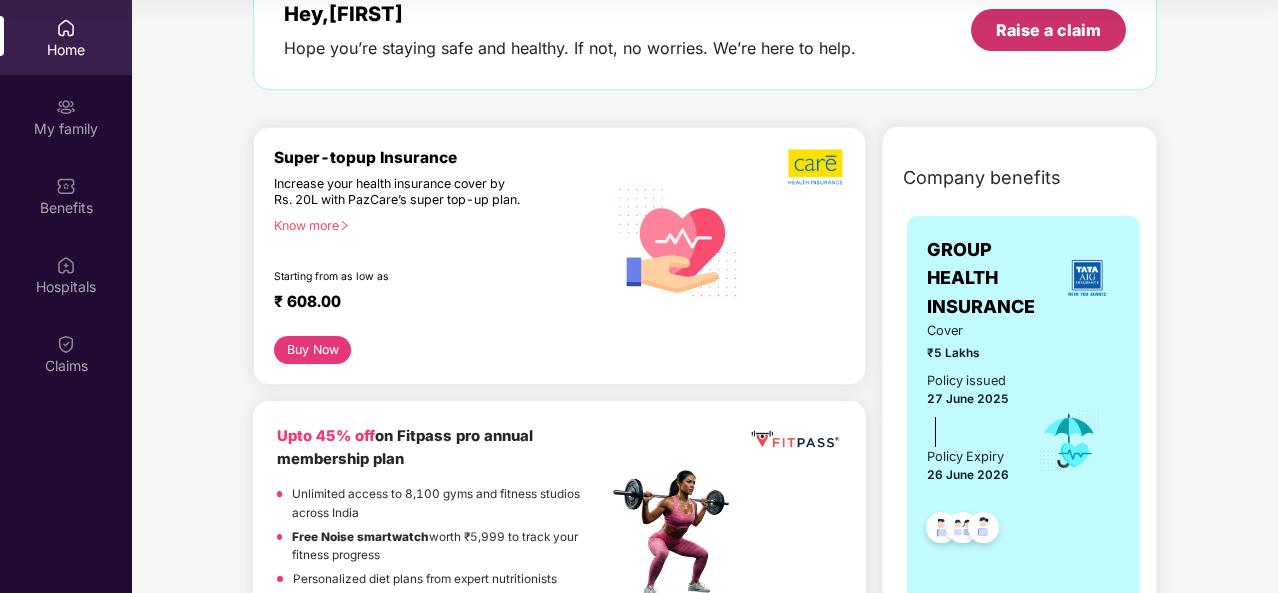 click on "Raise a claim" at bounding box center [1048, 30] 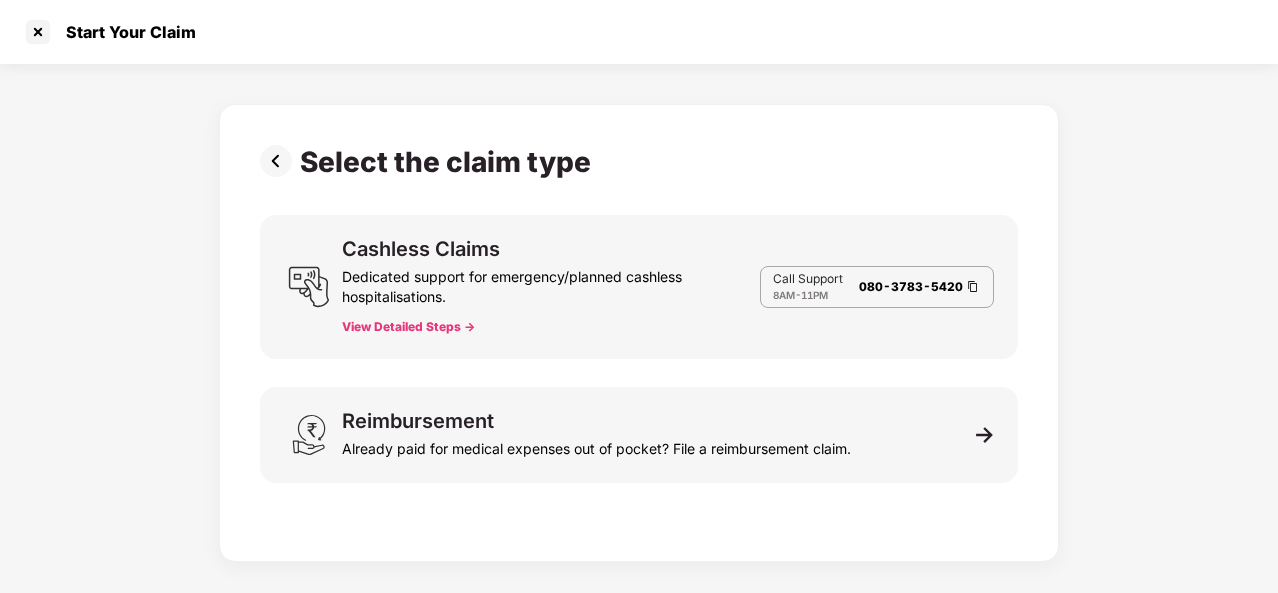 scroll, scrollTop: 0, scrollLeft: 0, axis: both 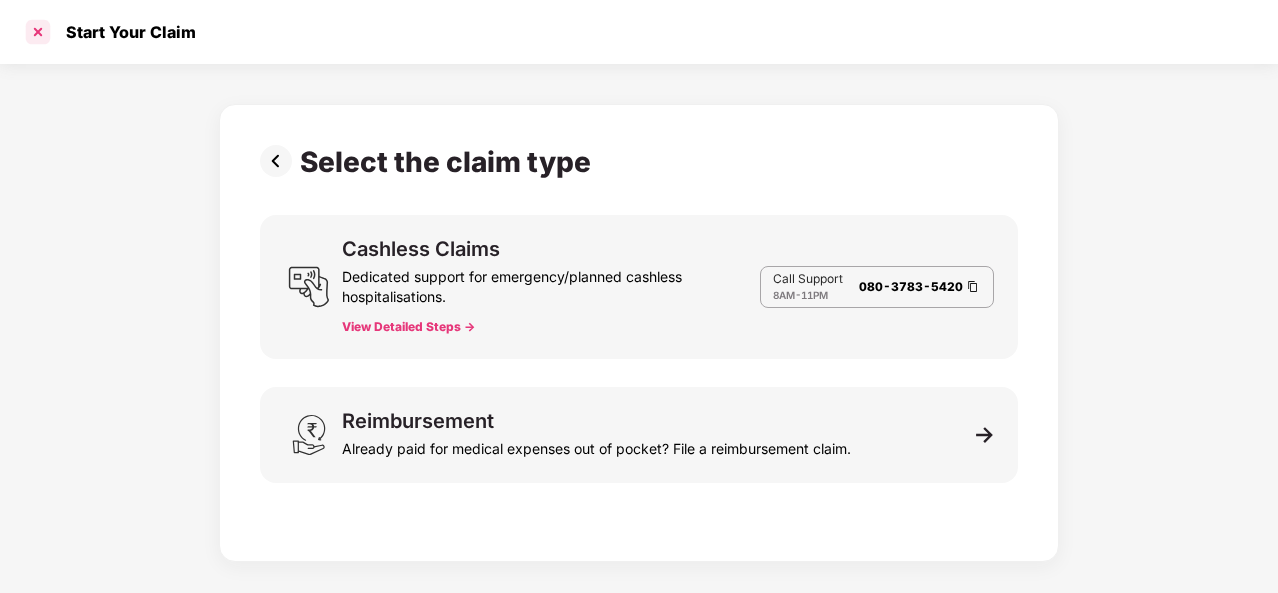 click at bounding box center [38, 32] 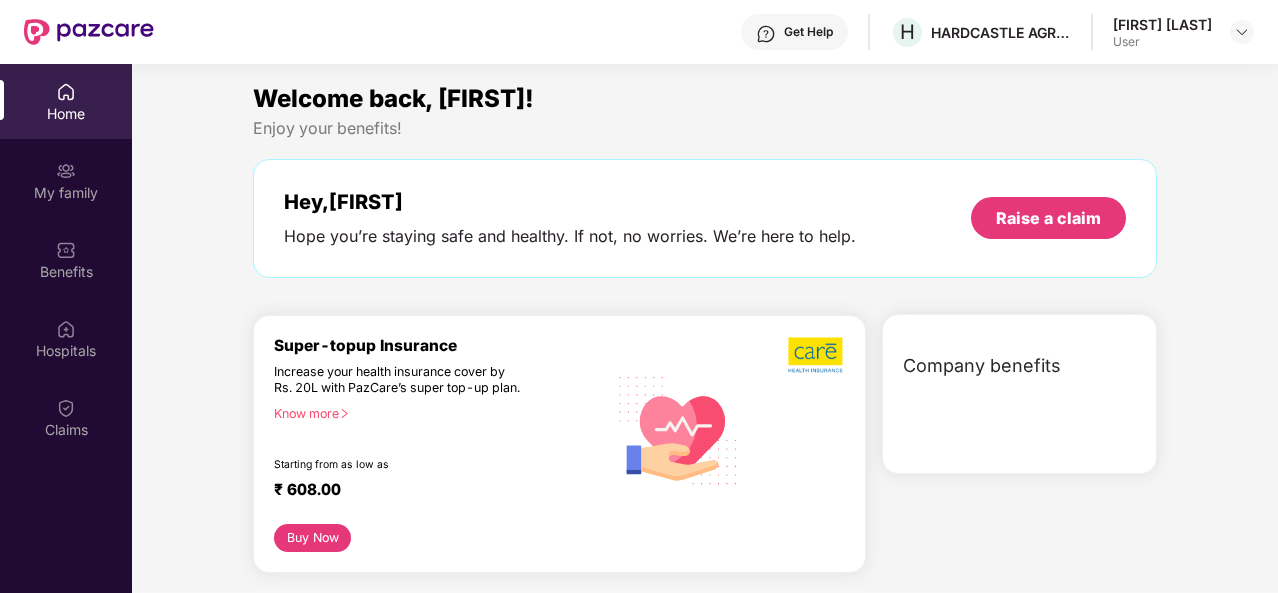 scroll, scrollTop: 112, scrollLeft: 0, axis: vertical 